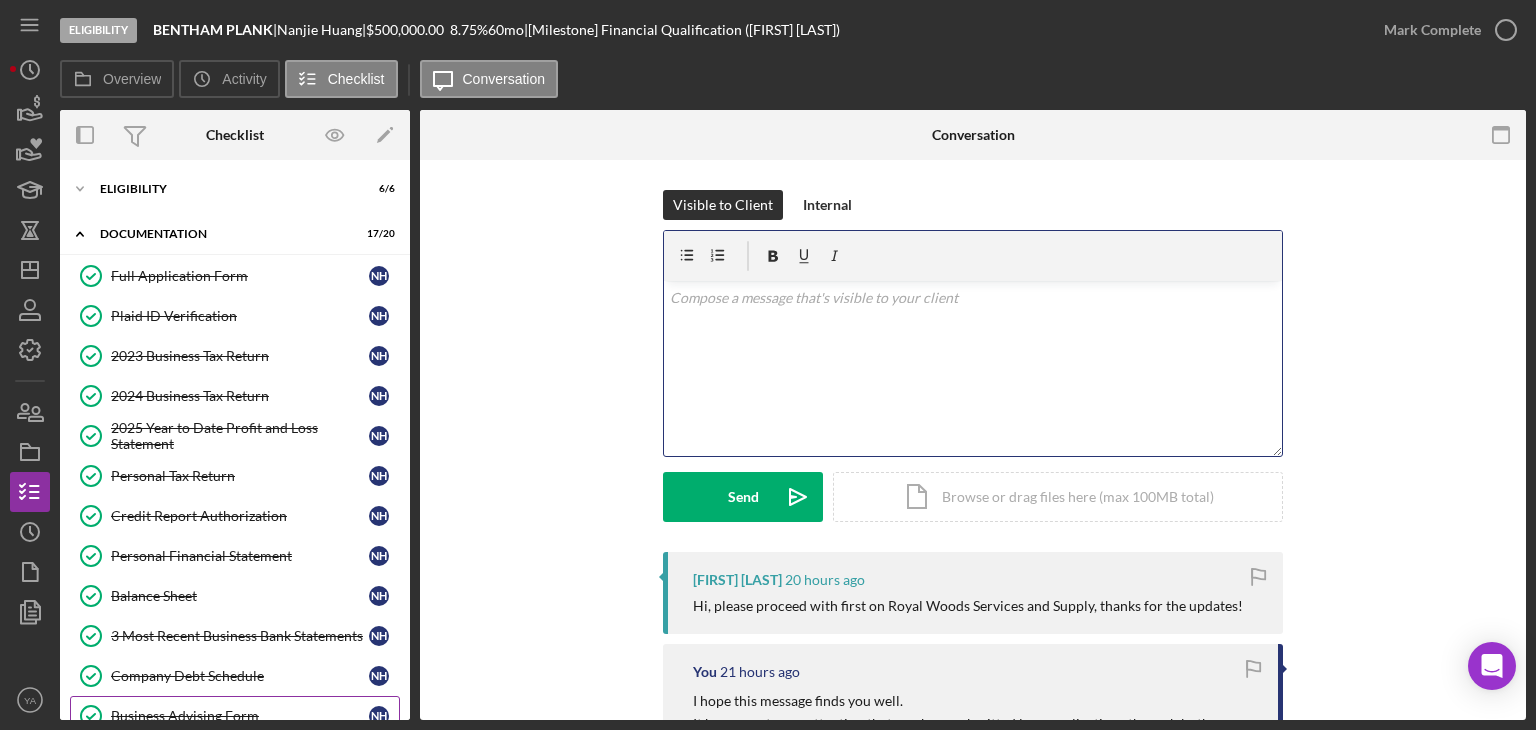 scroll, scrollTop: 0, scrollLeft: 0, axis: both 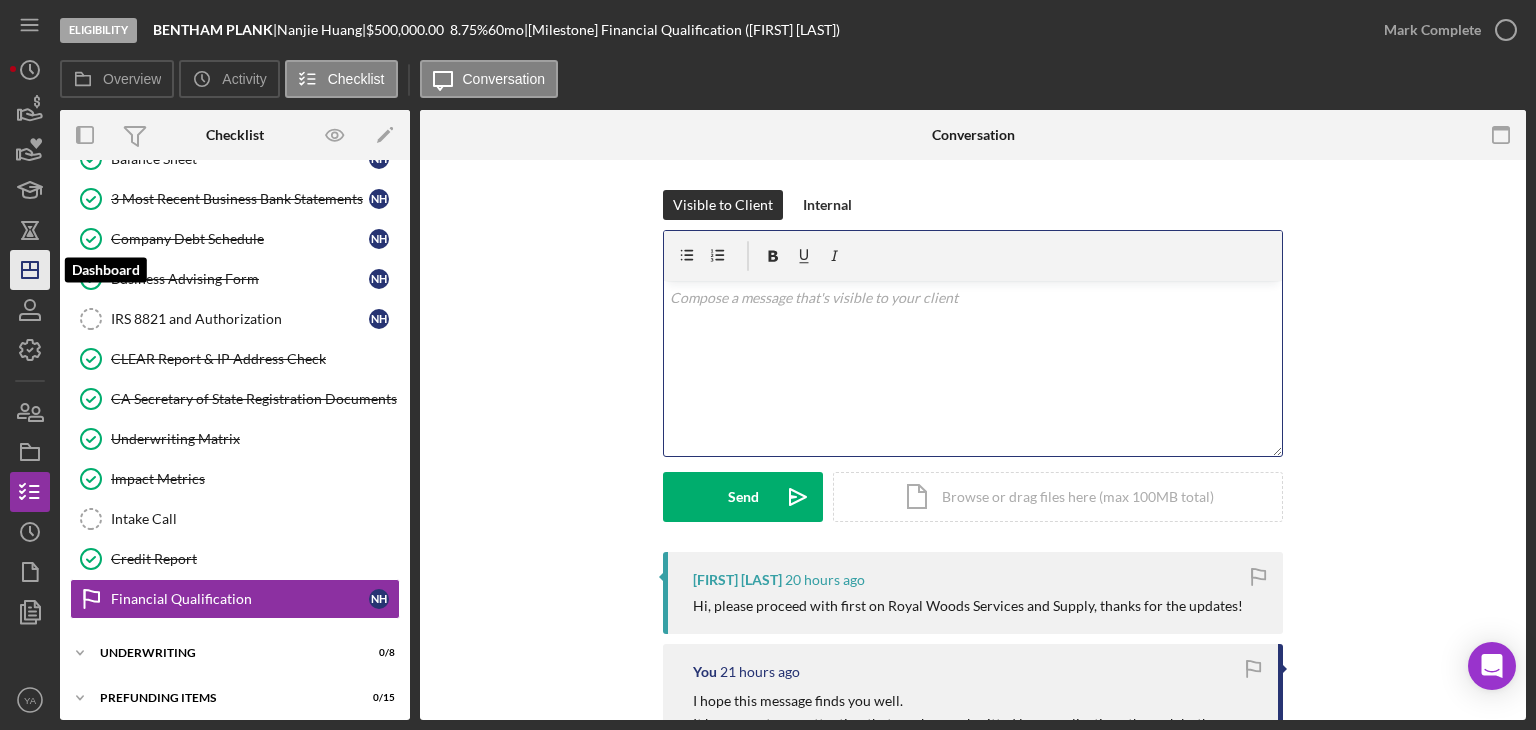 click on "Icon/Dashboard" 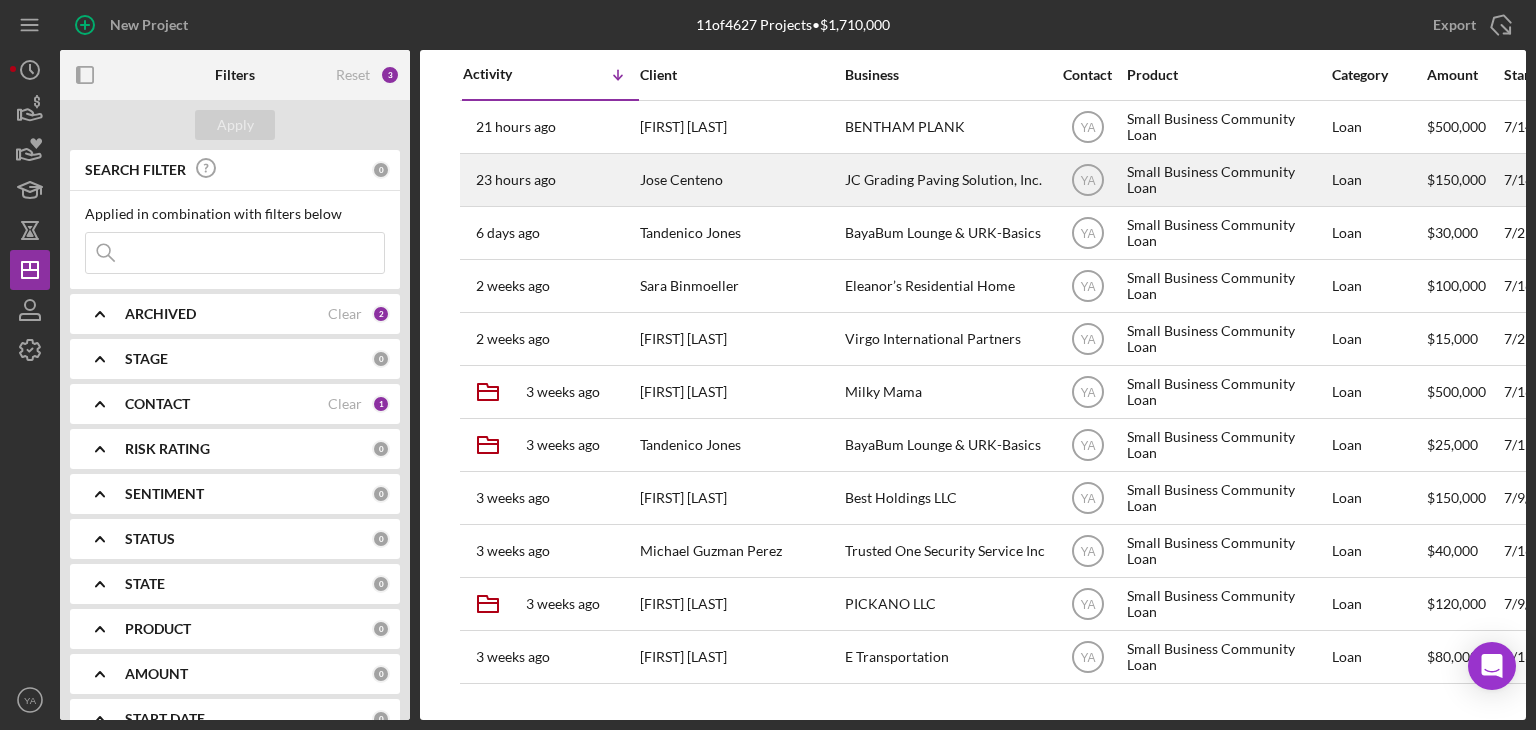 click on "JC Grading Paving Solution, Inc." at bounding box center [945, 180] 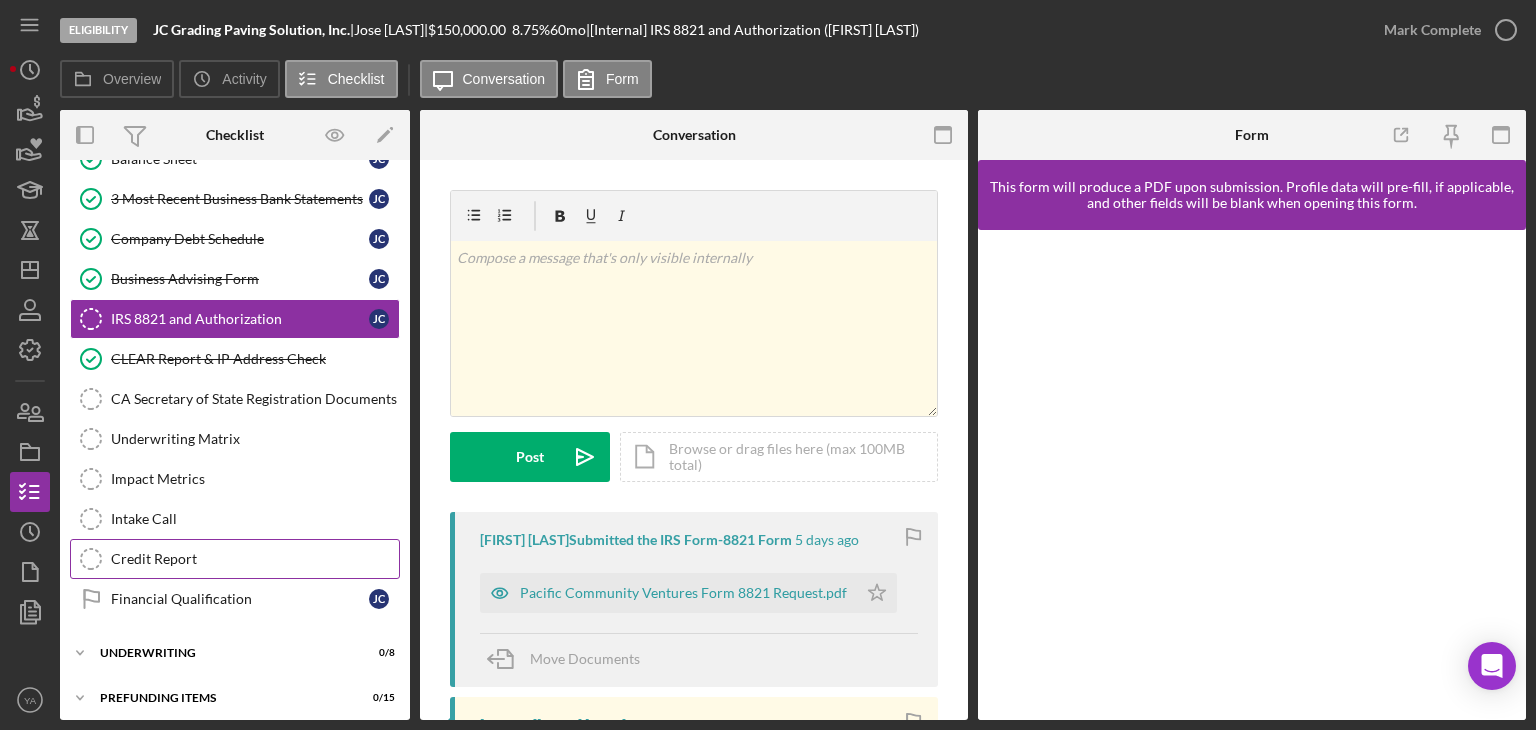 click on "Credit Report" at bounding box center [255, 559] 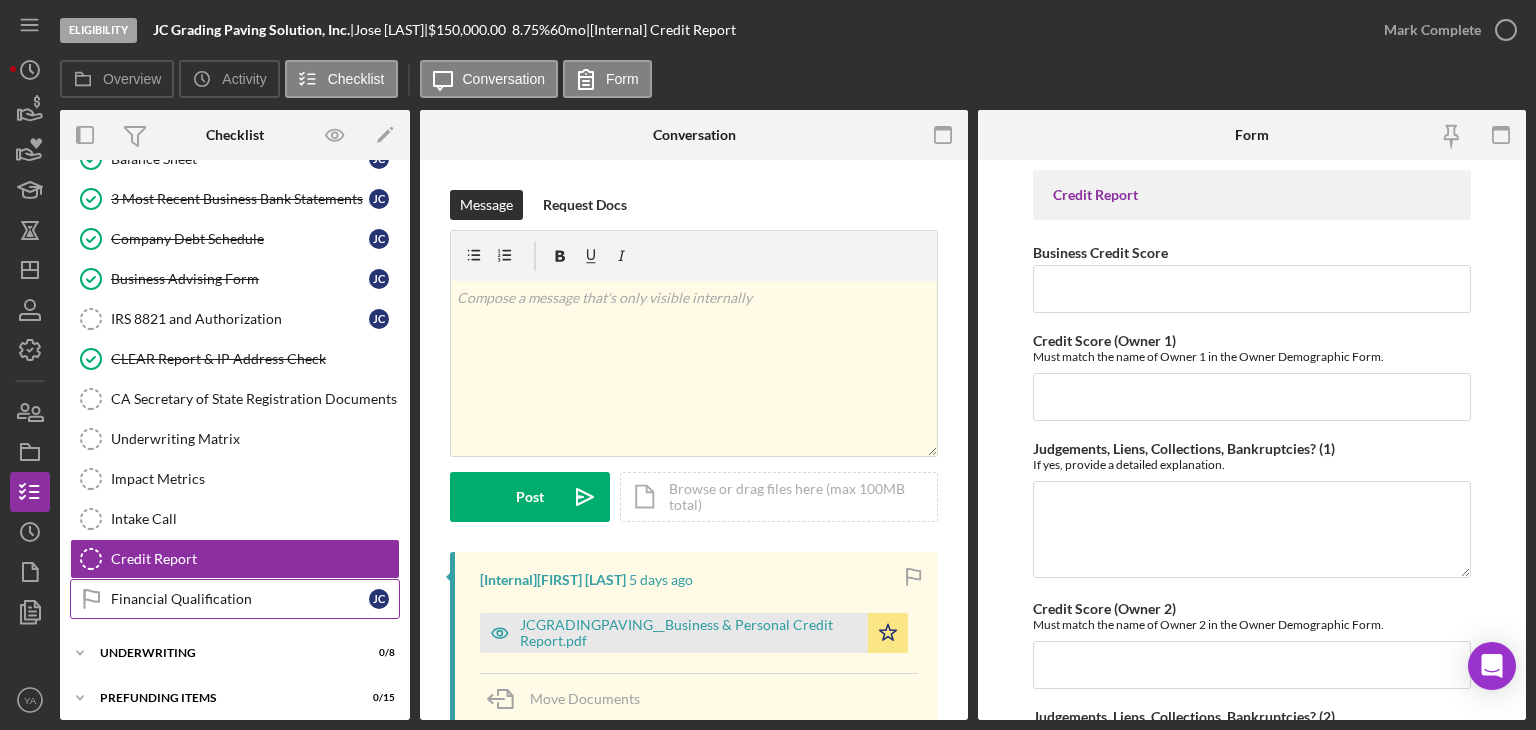 click on "Financial Qualification Financial Qualification J C" at bounding box center [235, 599] 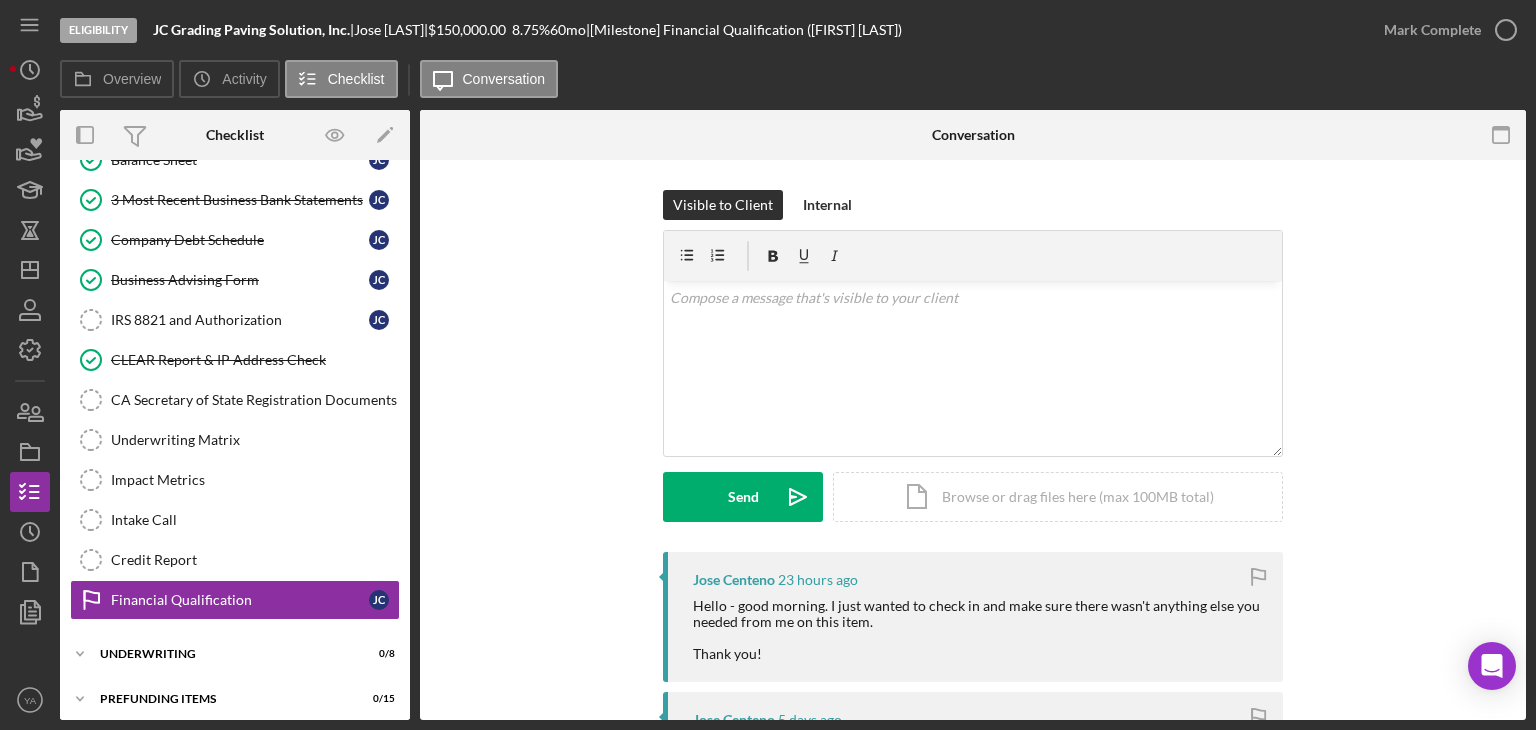 scroll, scrollTop: 437, scrollLeft: 0, axis: vertical 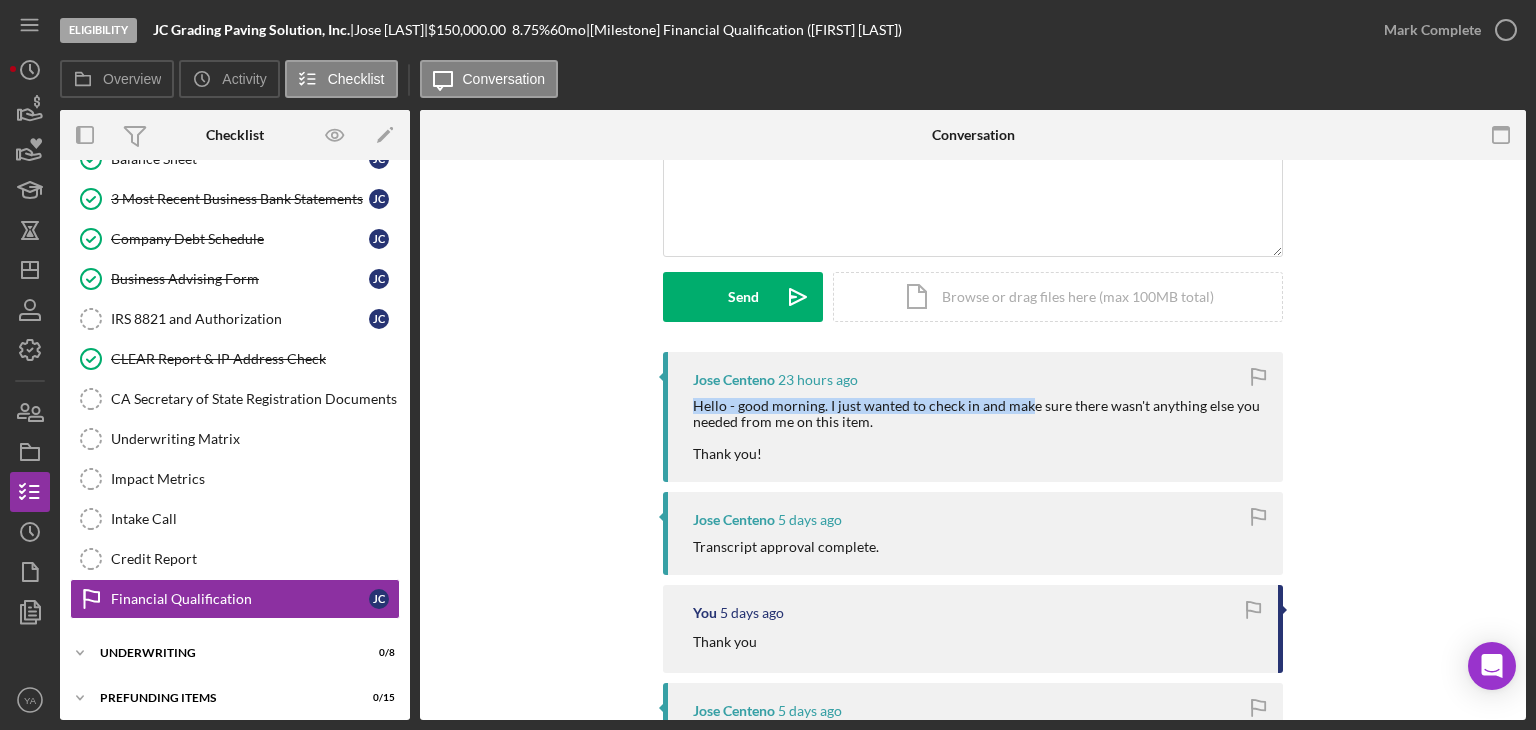 drag, startPoint x: 688, startPoint y: 400, endPoint x: 1026, endPoint y: 405, distance: 338.037 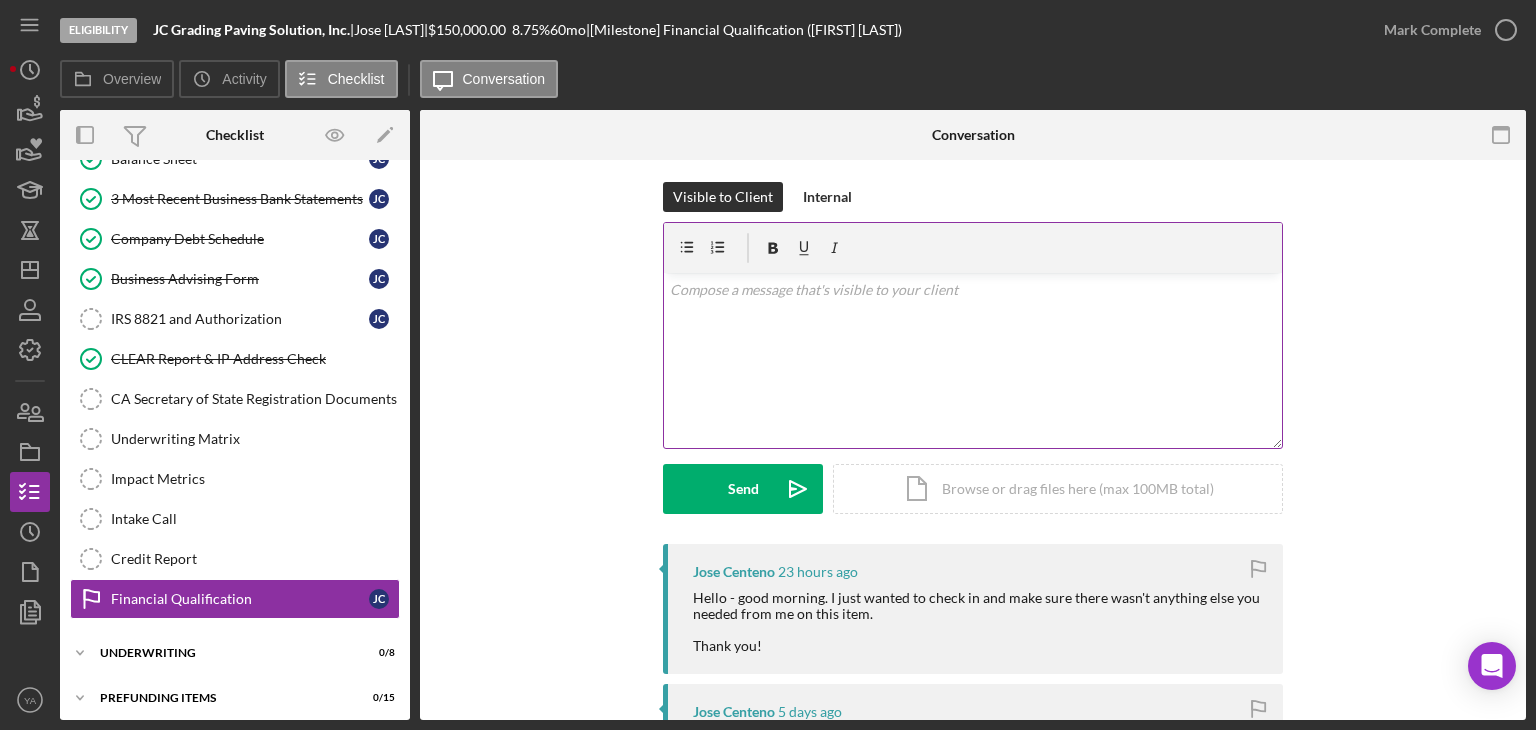 scroll, scrollTop: 0, scrollLeft: 0, axis: both 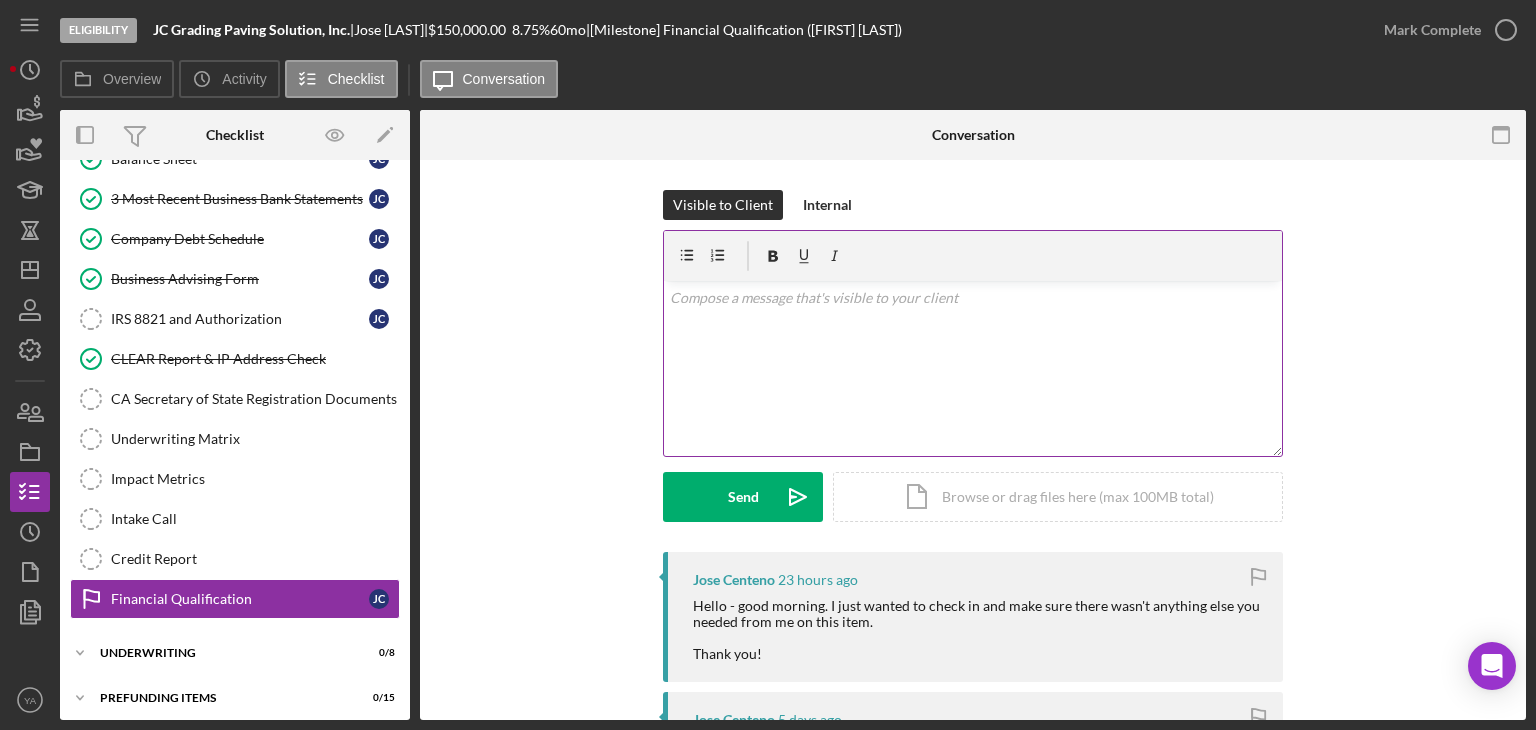 click on "v Color teal Color pink Remove color Add row above Add row below Add column before Add column after Merge cells Split cells Remove column Remove row Remove table" at bounding box center [973, 368] 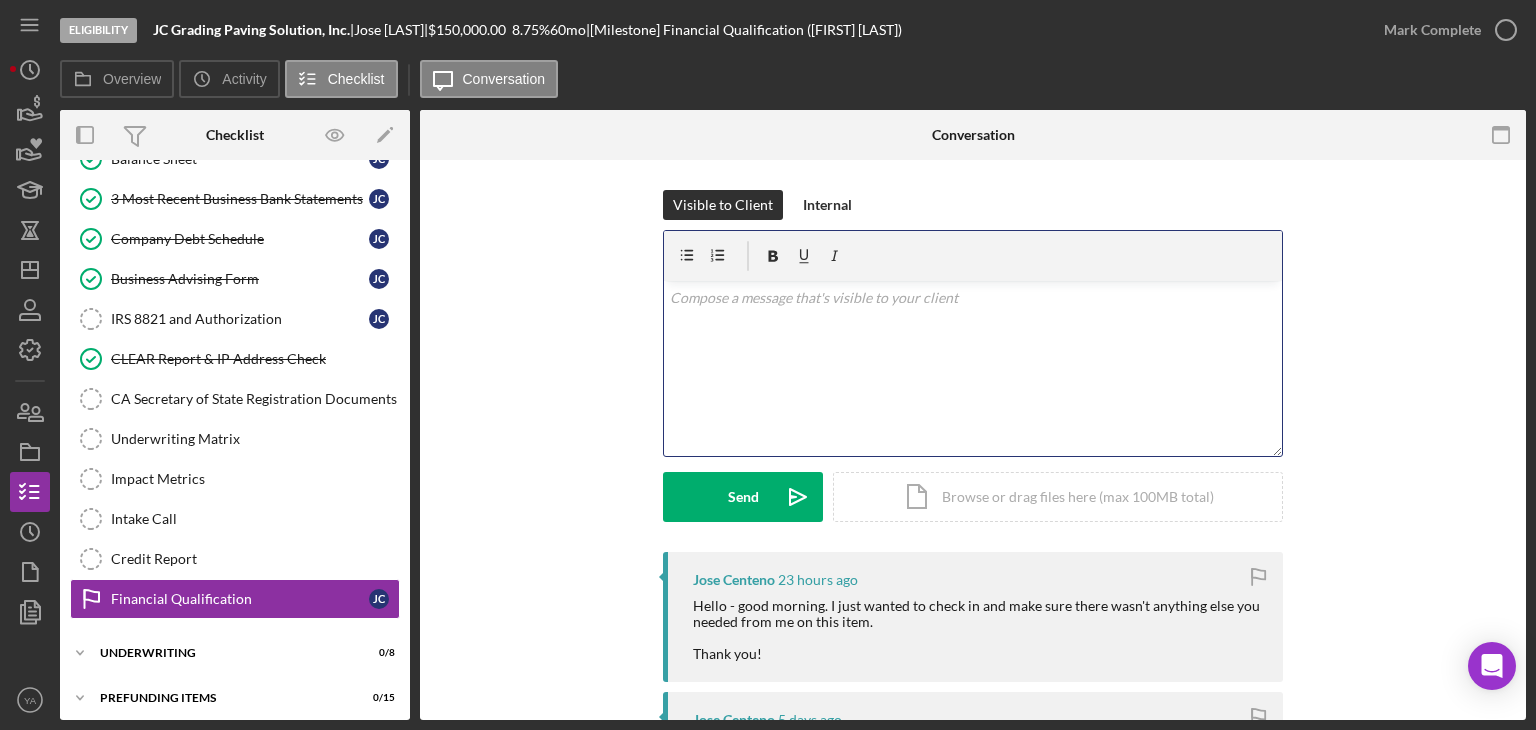 type 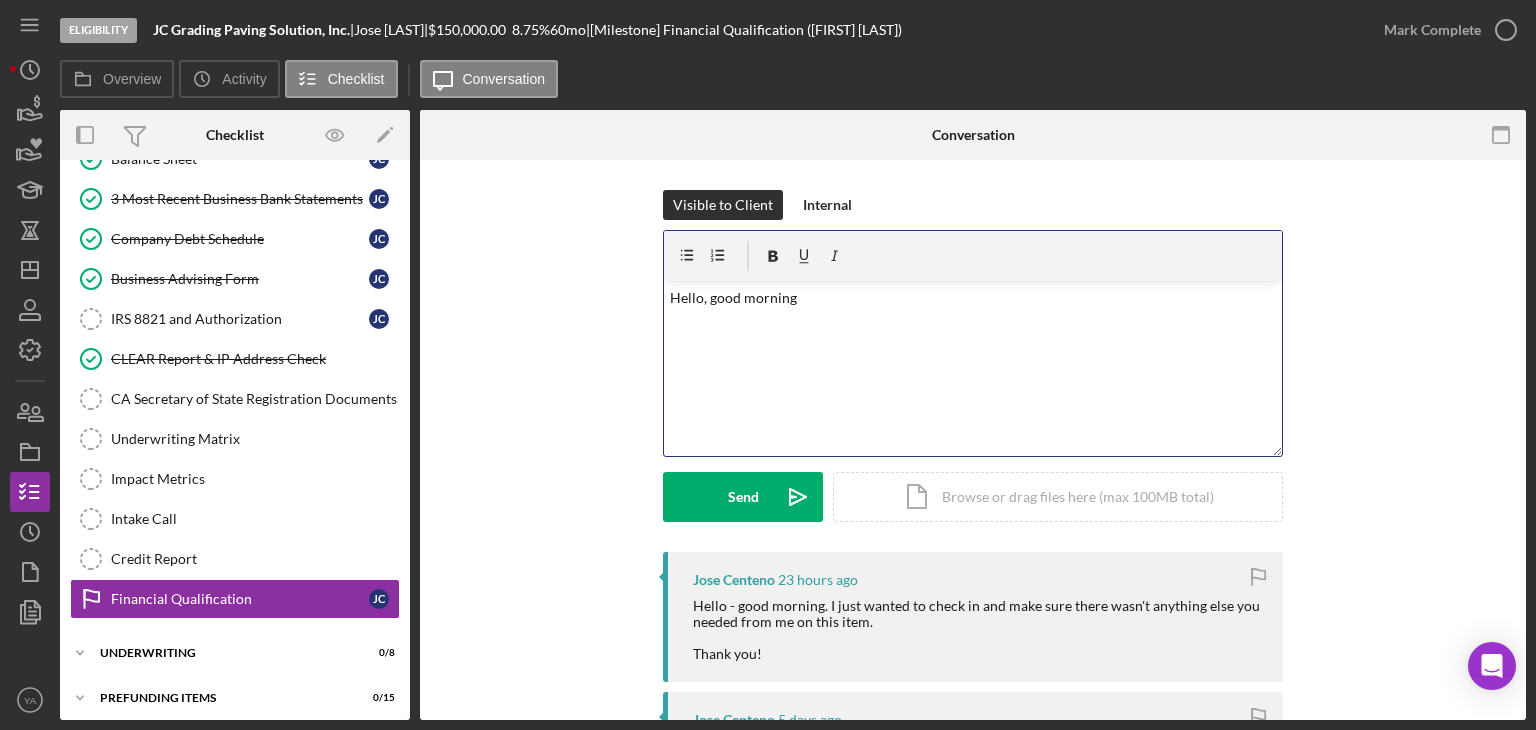 click on "v Color teal Color pink Remove color Add row above Add row below Add column before Add column after Merge cells Split cells Remove column Remove row Remove table Hello, good morning" at bounding box center [973, 368] 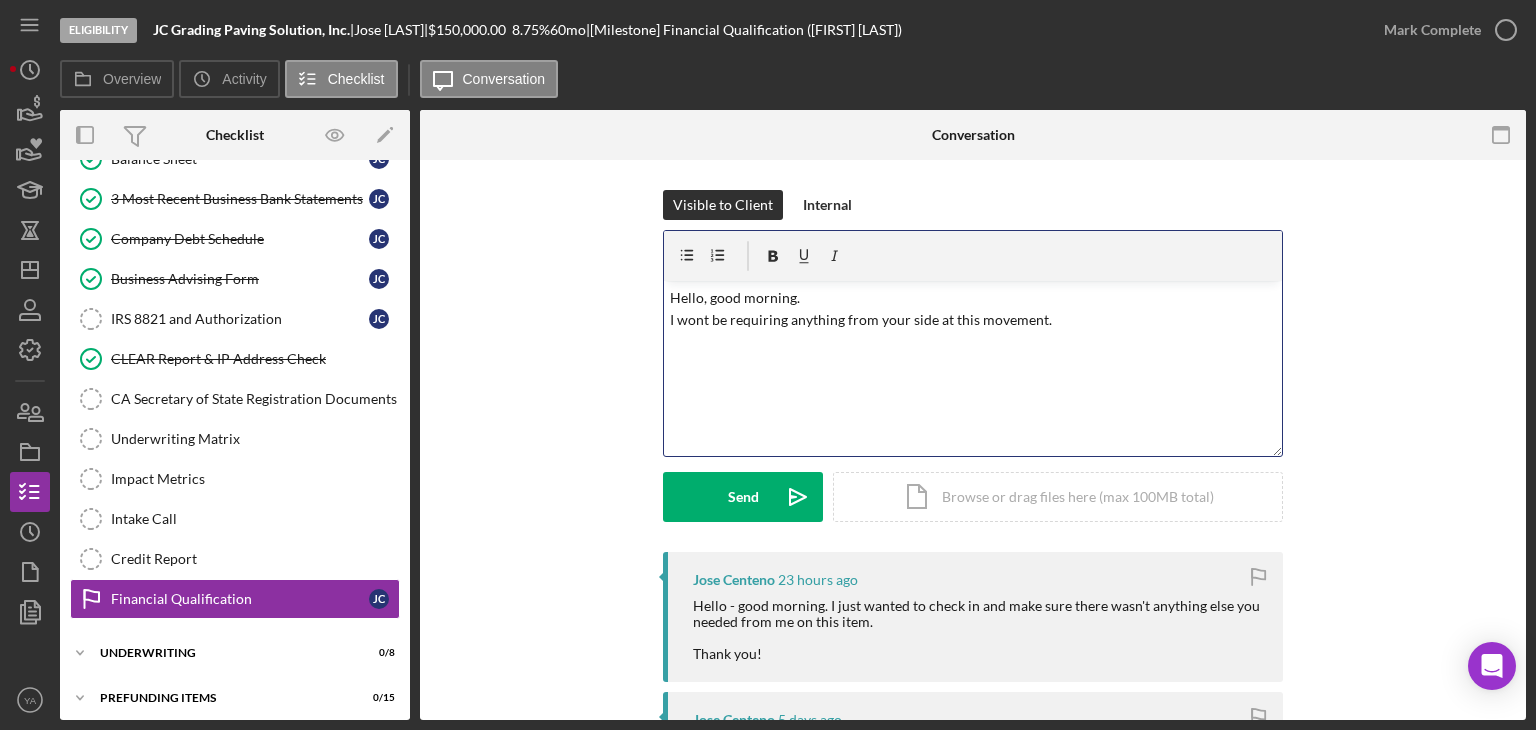 click on "v Color teal Color pink Remove color Add row above Add row below Add column before Add column after Merge cells Split cells Remove column Remove row Remove table Hello, good morning.  I wont be requiring anything from your side at this movement." at bounding box center (973, 368) 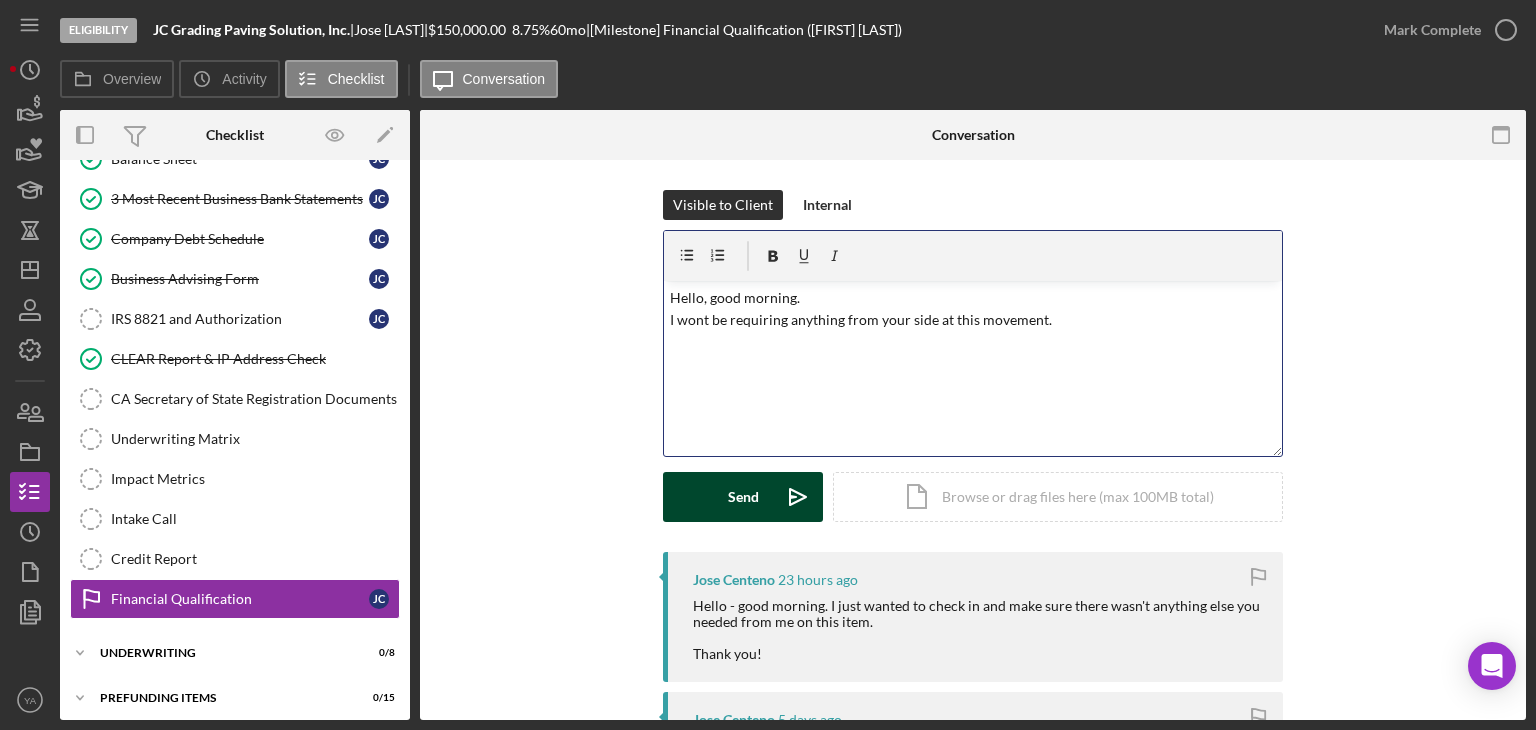 click on "Send" at bounding box center (743, 497) 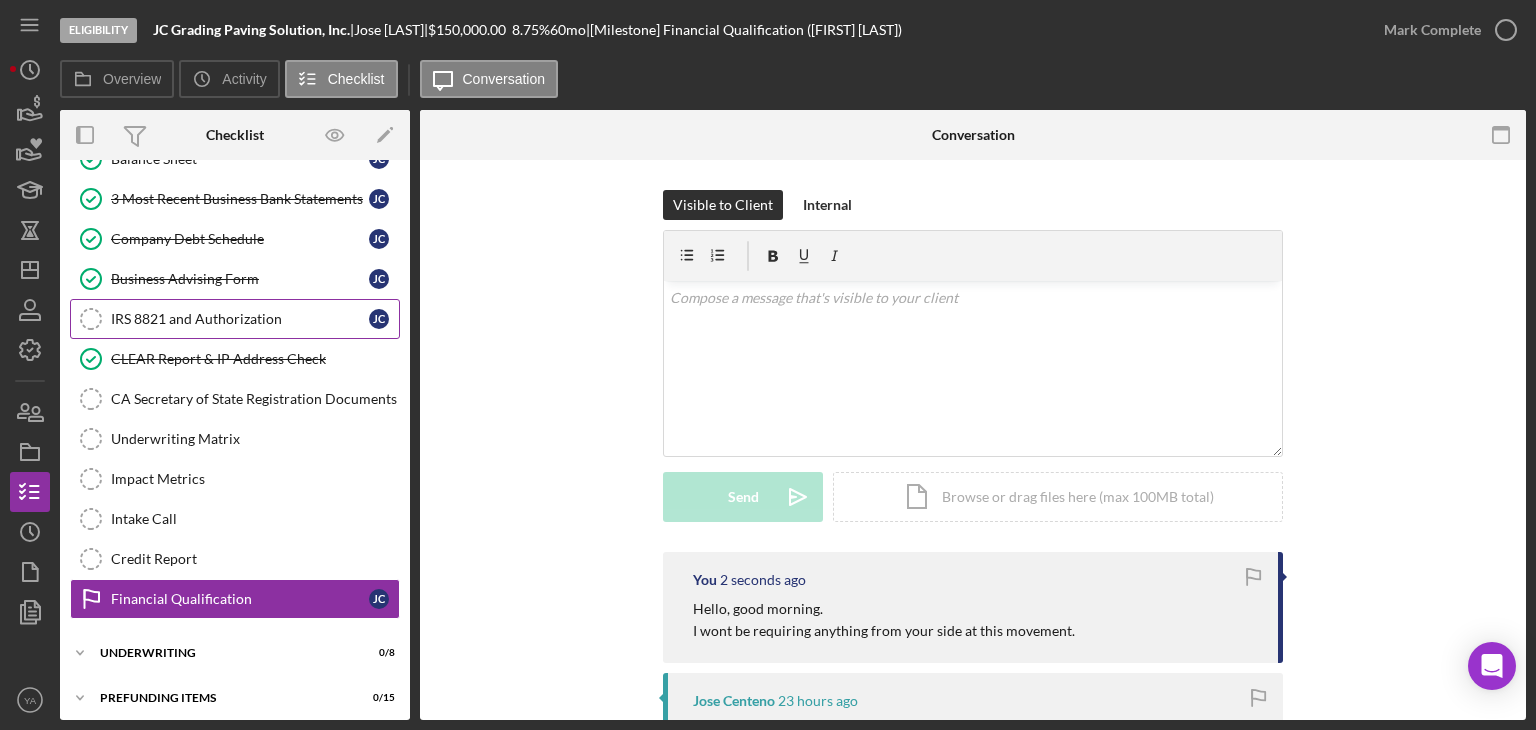 click on "IRS 8821 and Authorization" at bounding box center [240, 319] 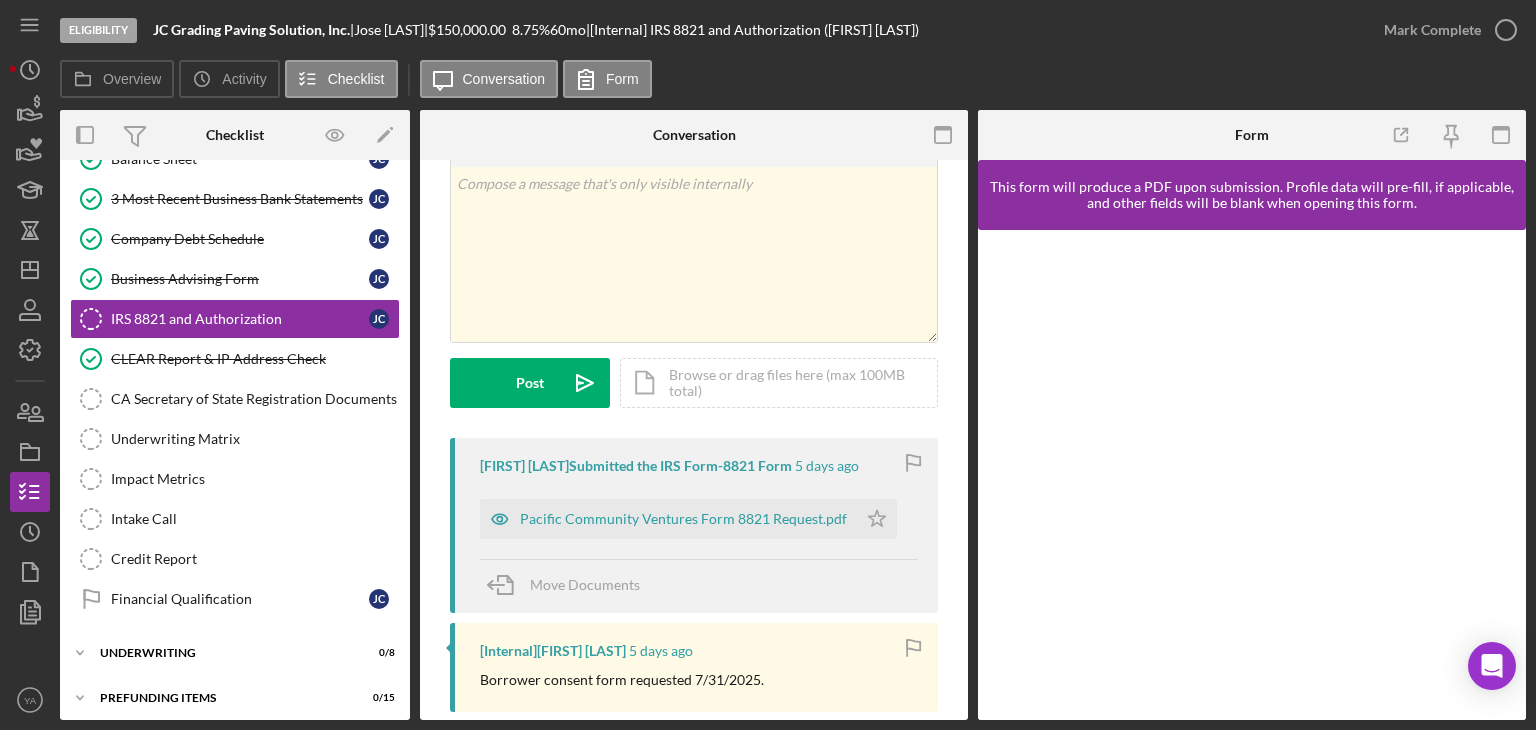scroll, scrollTop: 0, scrollLeft: 0, axis: both 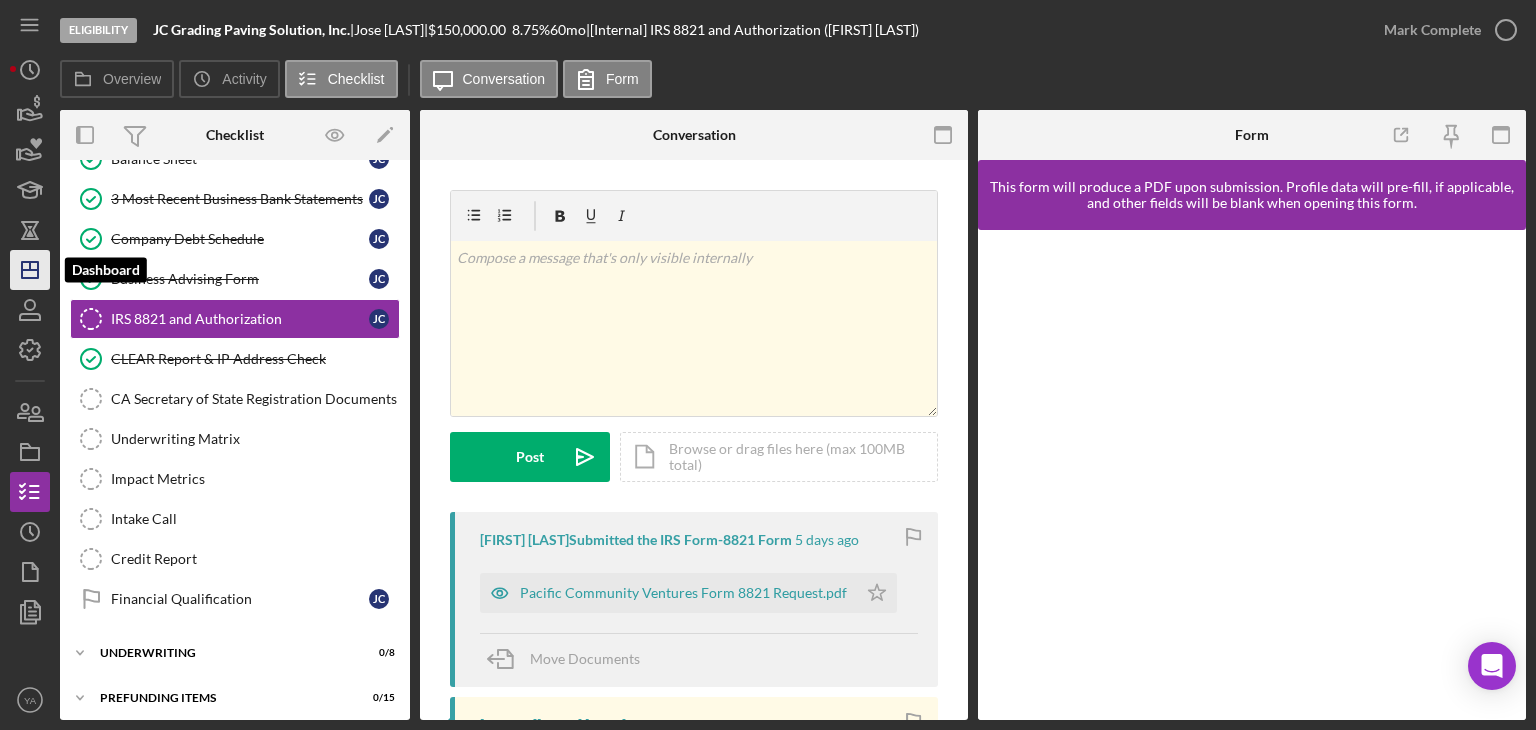 click on "Icon/Dashboard" 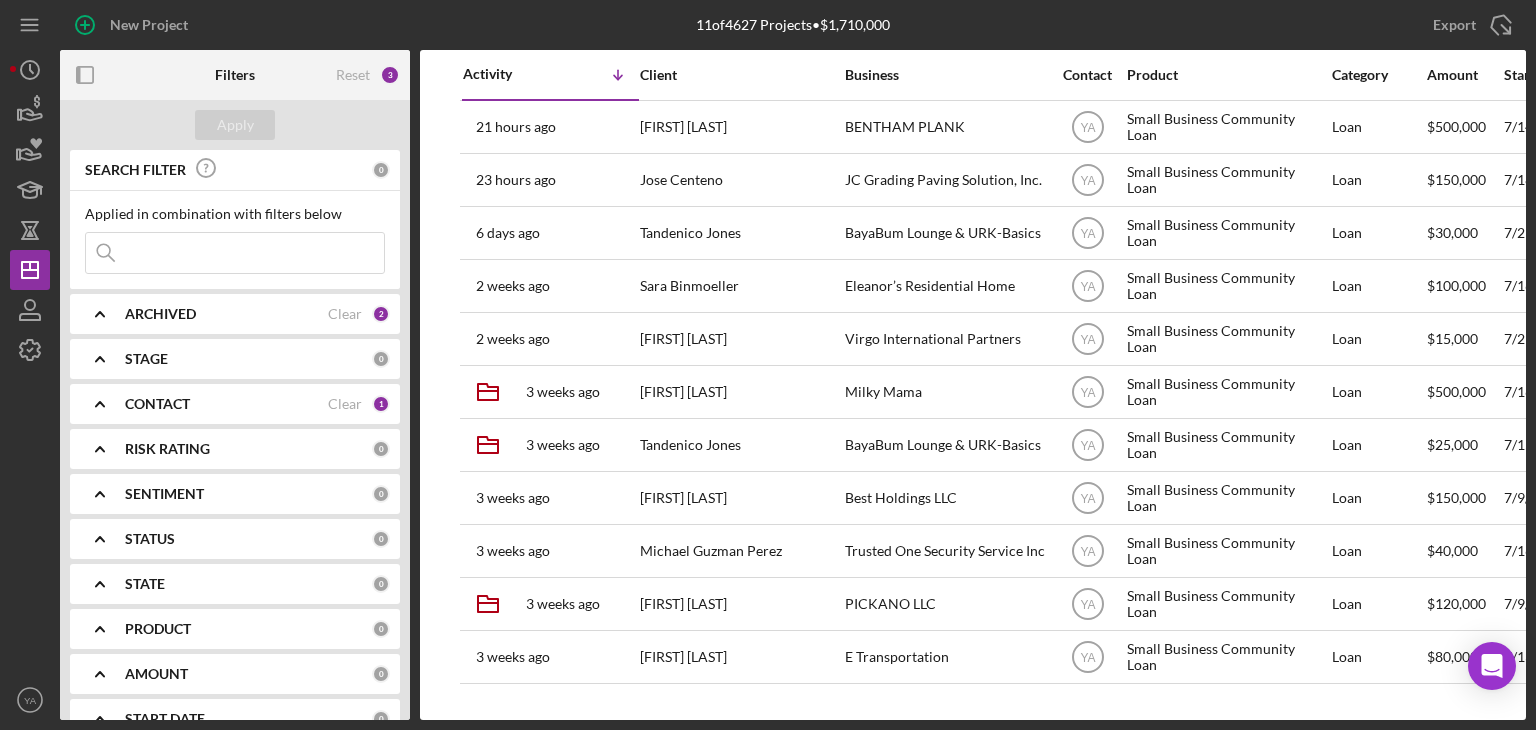 click on "ARCHIVED" at bounding box center (226, 314) 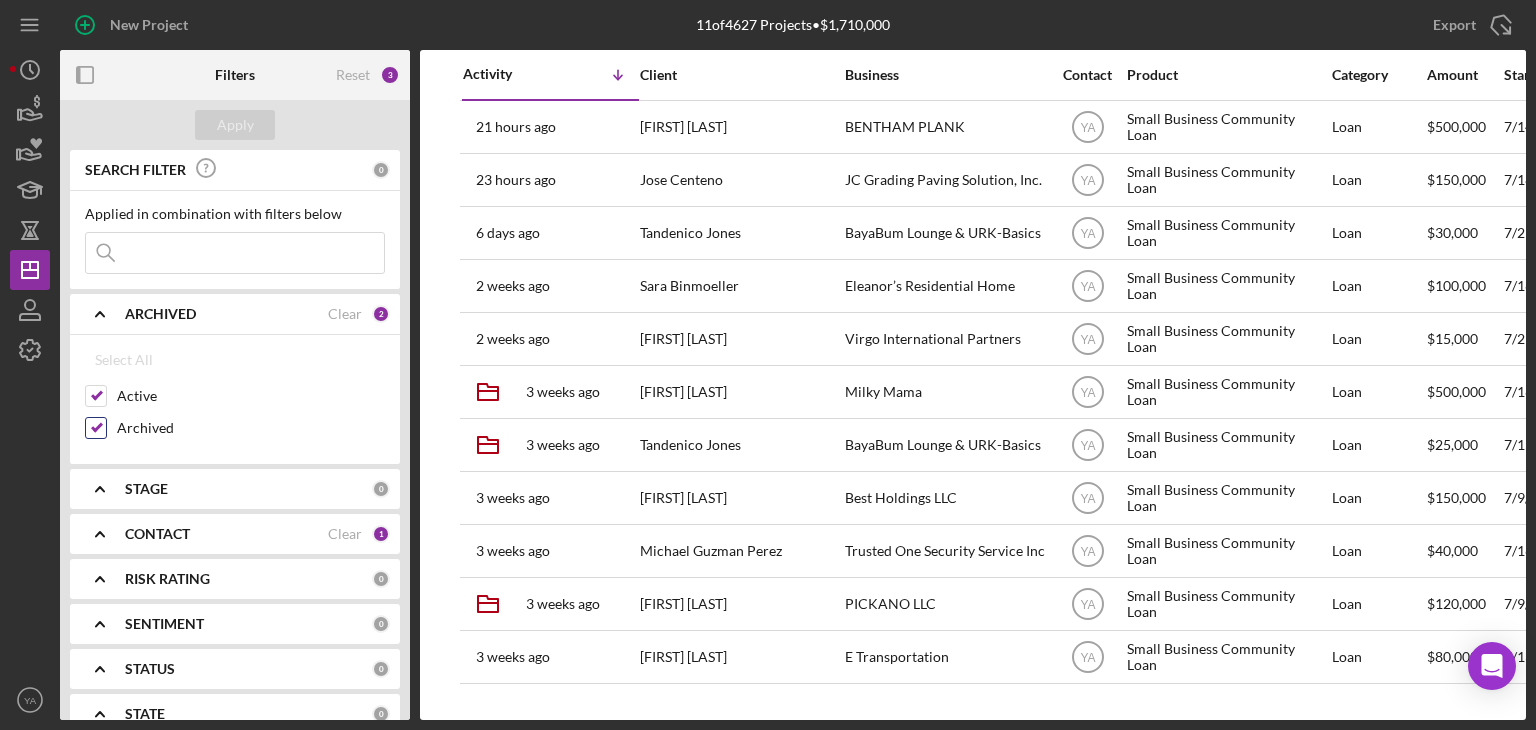 click on "Archived" at bounding box center [96, 428] 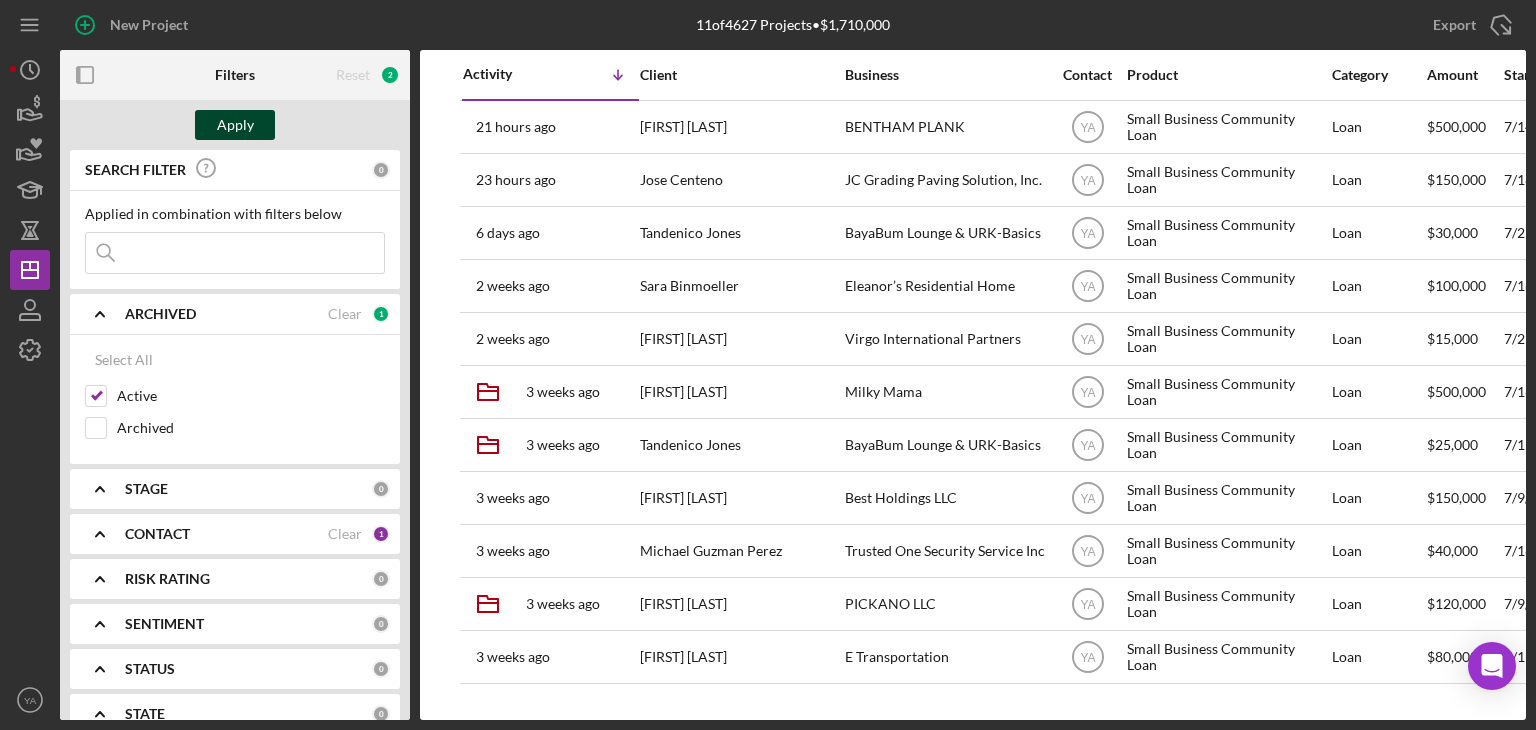 click on "Apply" at bounding box center [235, 125] 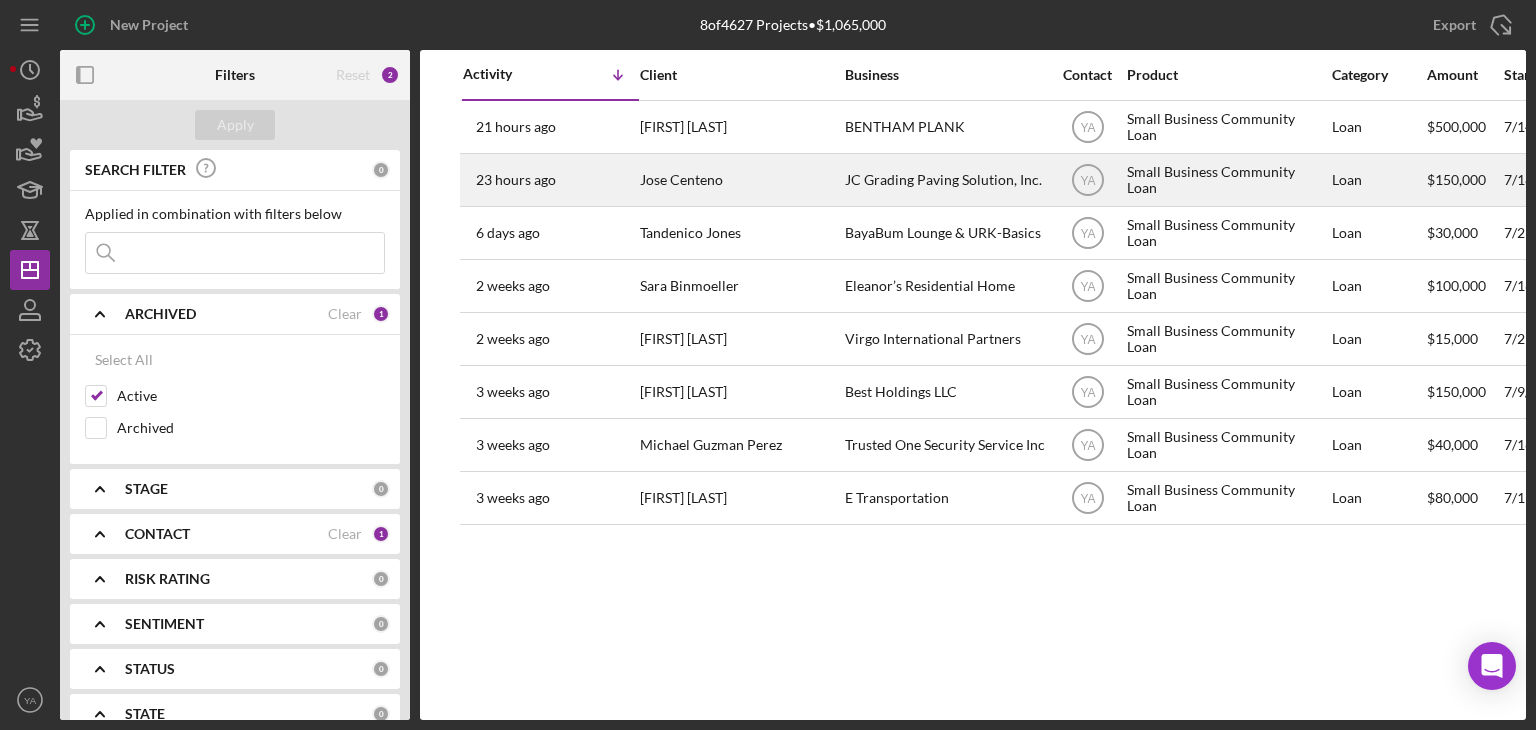 click on "JC Grading Paving Solution, Inc." at bounding box center [945, 180] 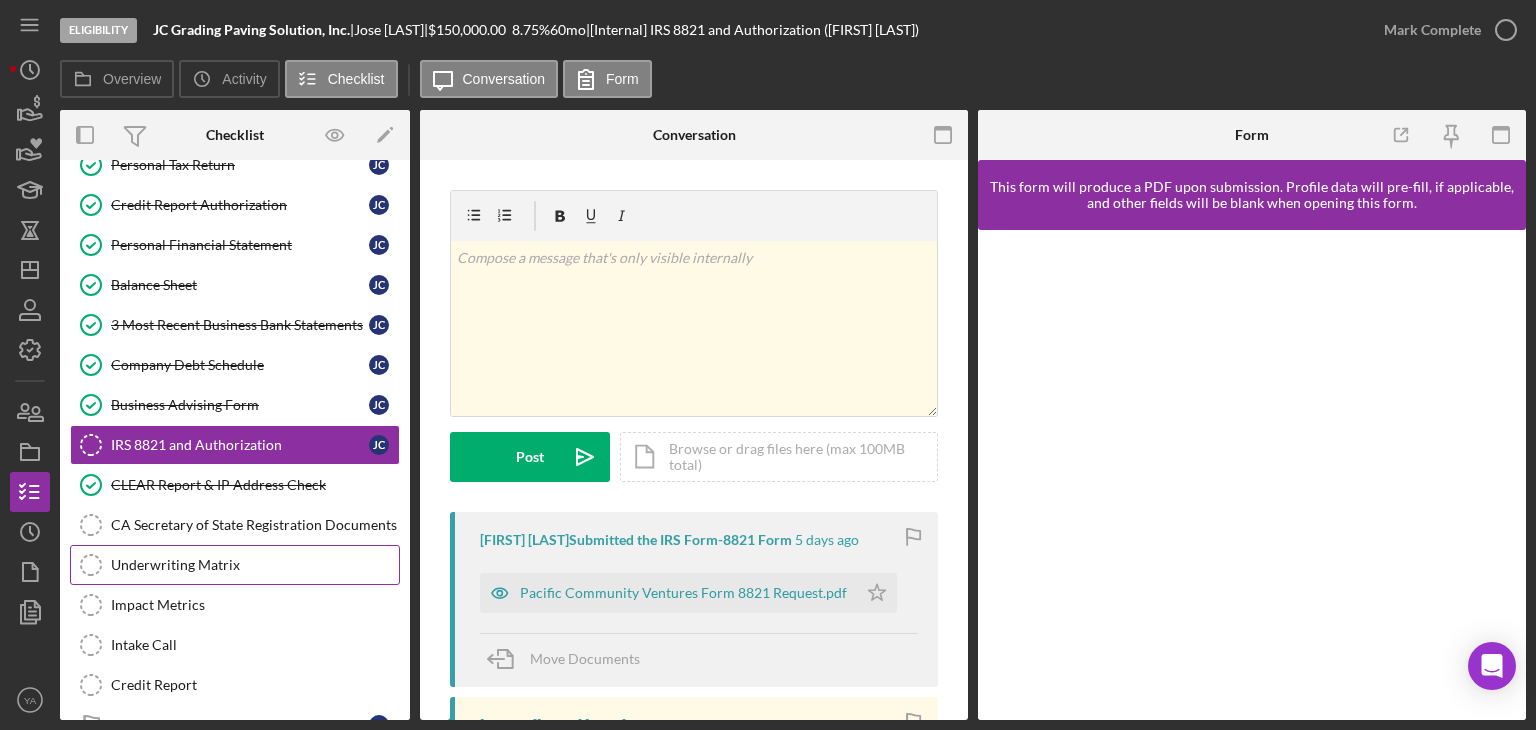 scroll, scrollTop: 437, scrollLeft: 0, axis: vertical 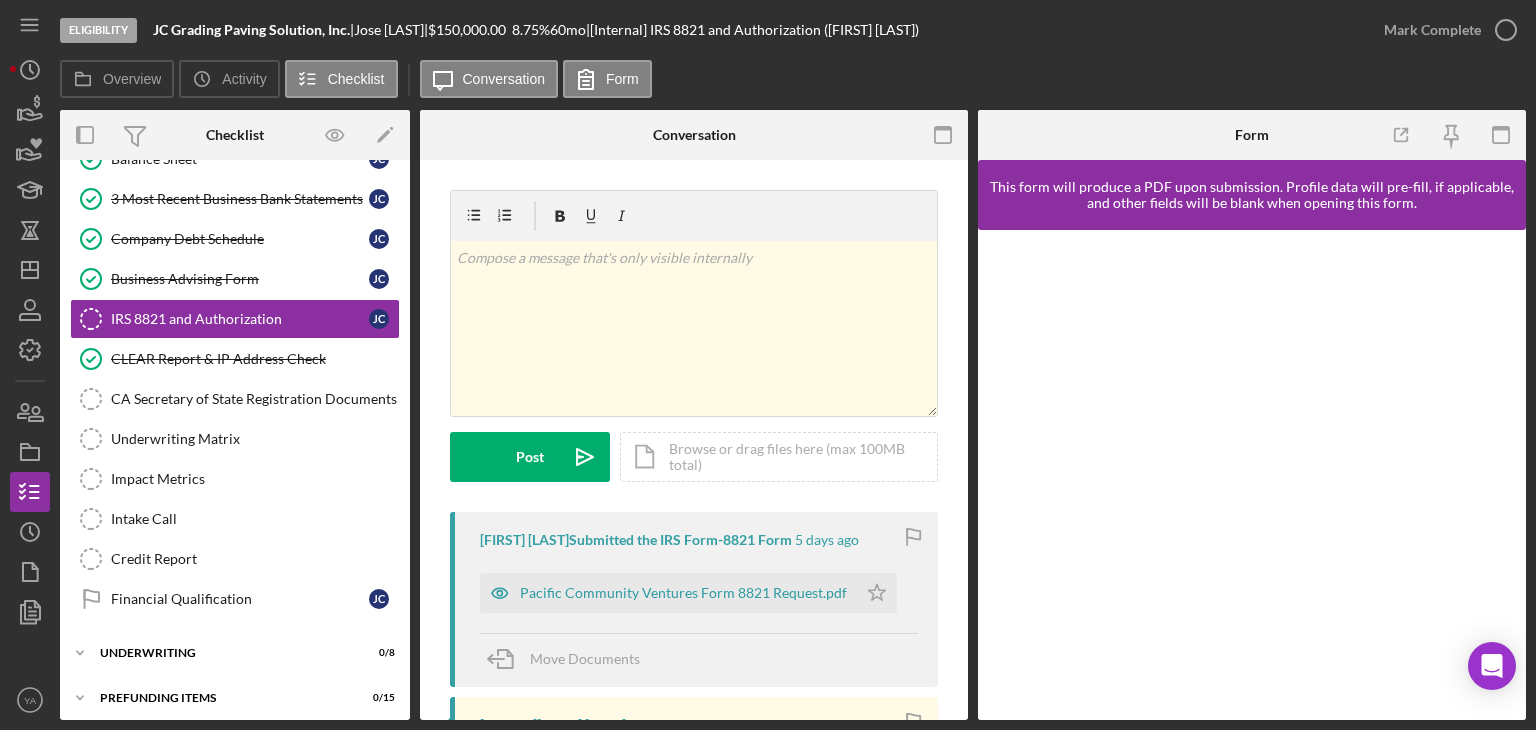 click on "v Color teal Color pink Remove color Add row above Add row below Add column before Add column after Merge cells Split cells Remove column Remove row Remove table Hello, good morning. I wont be requiring anything from your side at this movement. Post Icon/icon-invite-send Icon/Document Browse or drag files here (max 100MB total) Tap to choose files or take a photo Cancel Post Icon/icon-invite-send Icon/Message Comment [FIRST] [LAST] Submitted the IRS Form-8821 Form 5 days ago Pacific Community Ventures Form 8821 Request.pdf Icon/Star Move Documents [Internal] [FIRST] [LAST] 5 days ago Borrower consent form requested 7/31/2025. [Internal] [Third Party] undefined undefined Please fill out this form to send to the borrower to fill in and sign. If requesting business tax returns, please send a message to the borrower beforehand asking them to fill in their business name and business address to the form." at bounding box center (694, 571) 